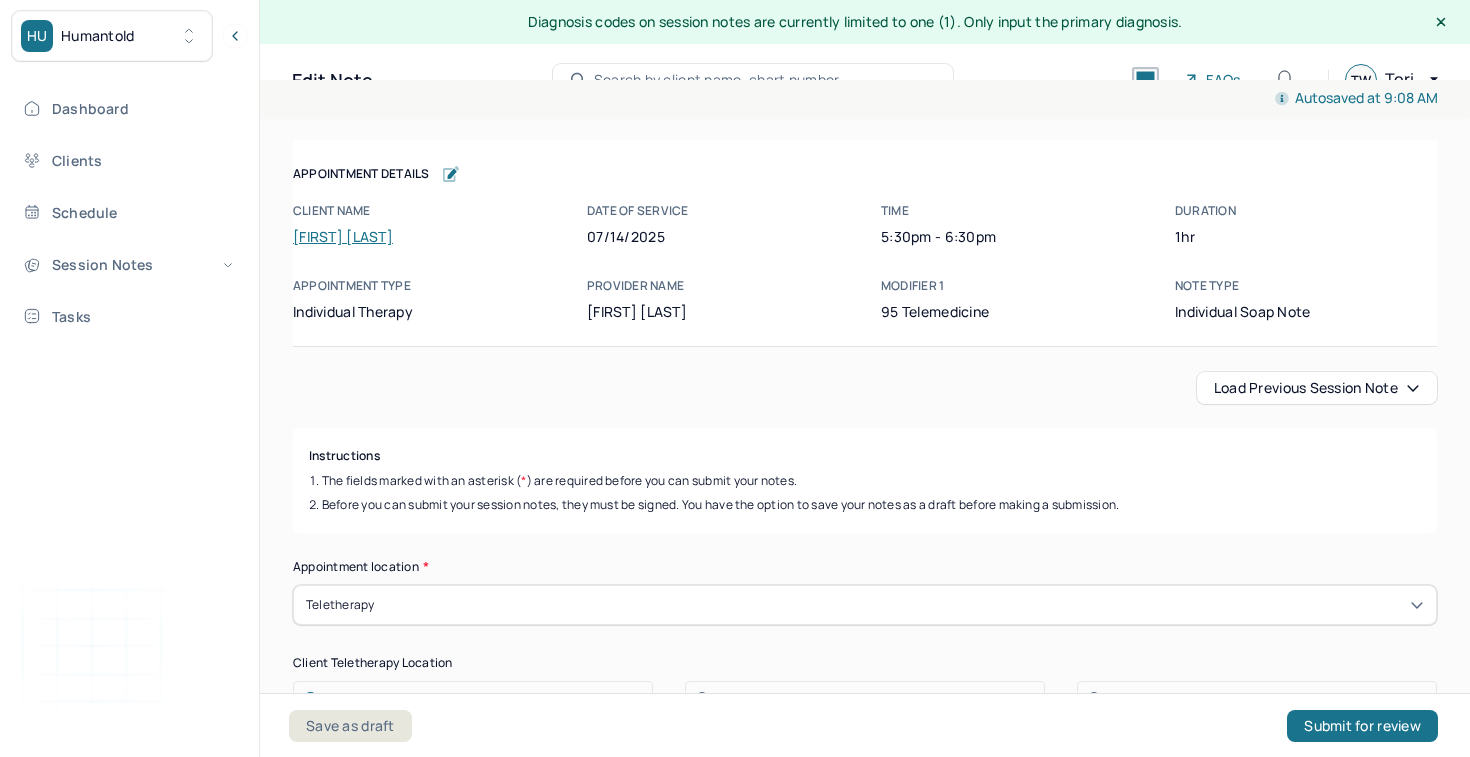 scroll, scrollTop: 0, scrollLeft: 0, axis: both 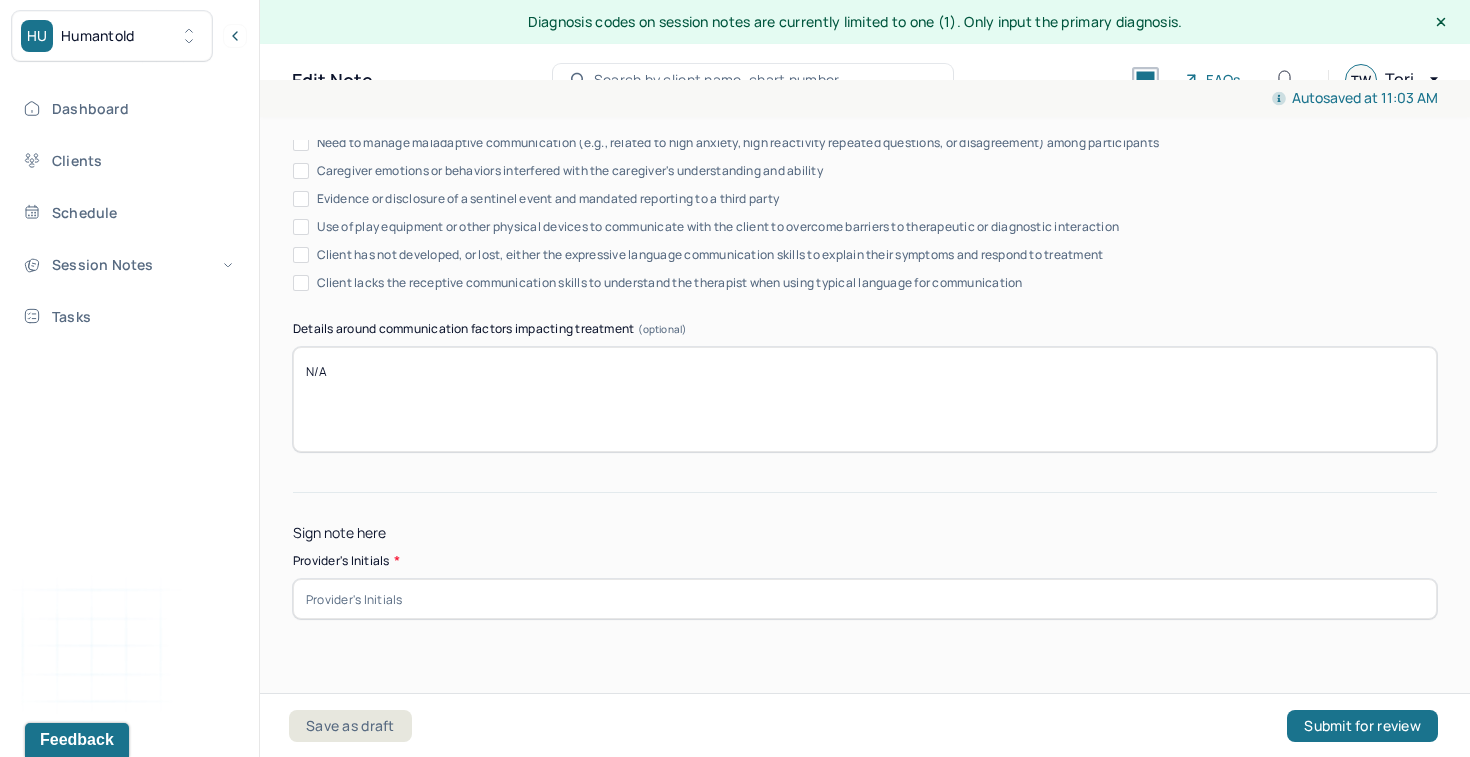type on "Clinician to support client in strengthening self-compassion, particularly as she navigates a potentially new diagnosis." 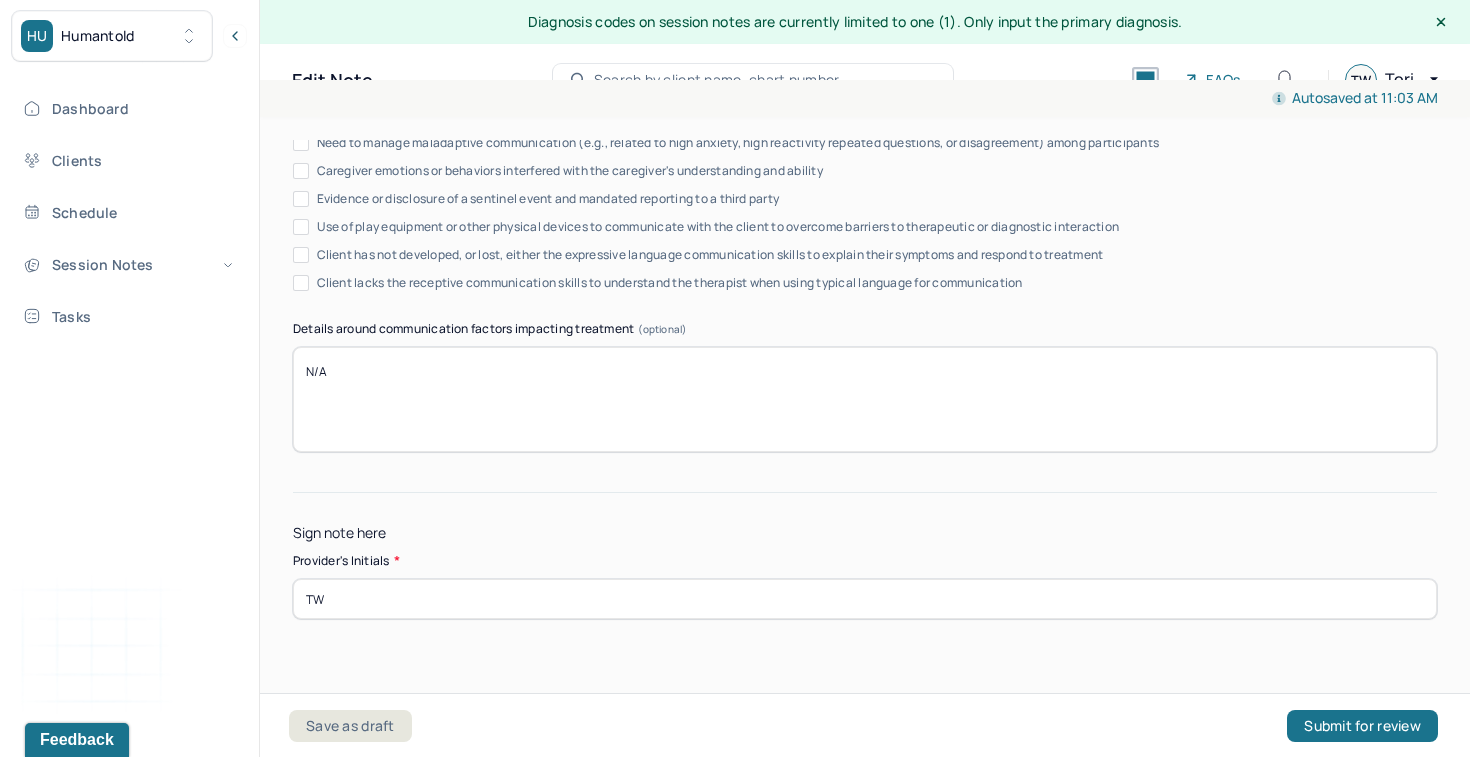 type on "TW" 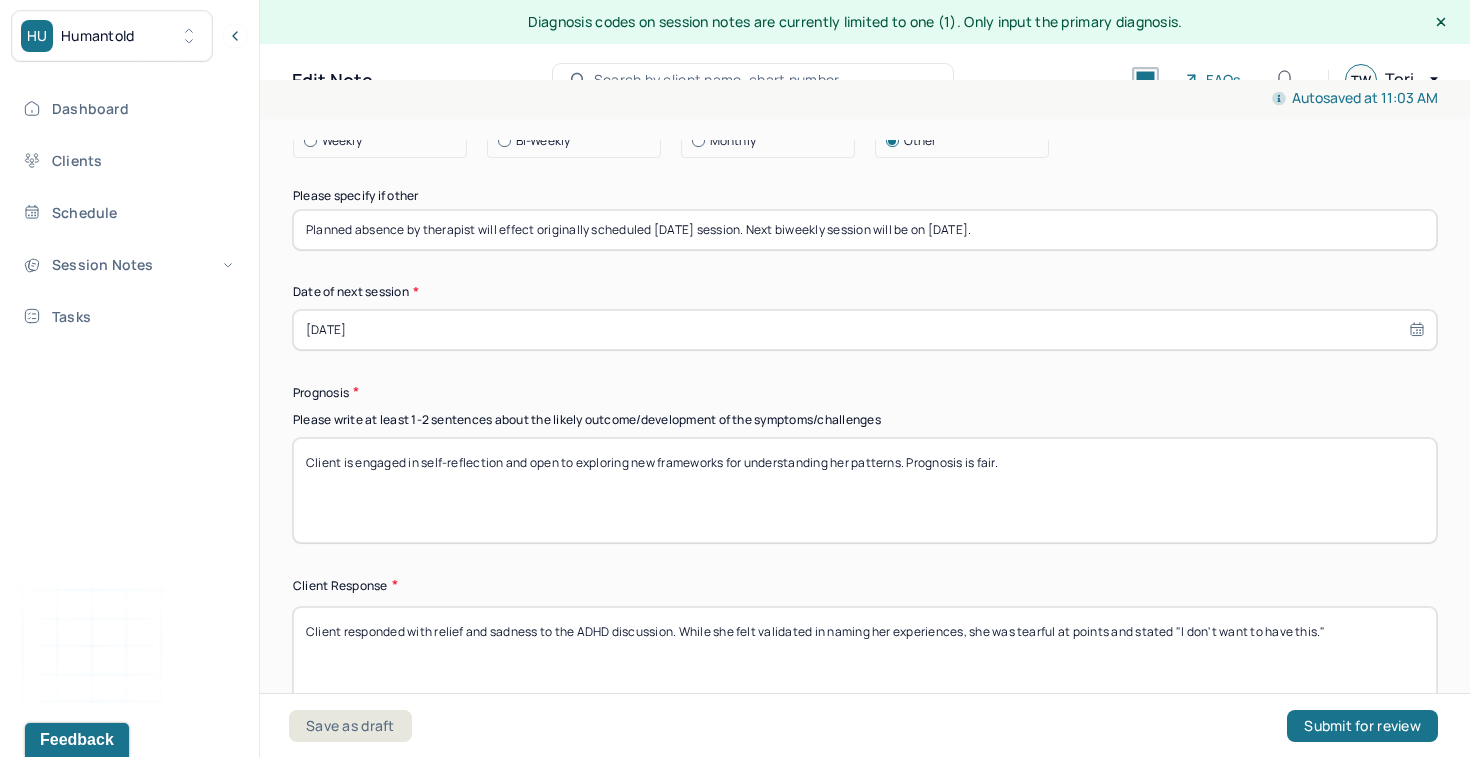 scroll, scrollTop: 3994, scrollLeft: 0, axis: vertical 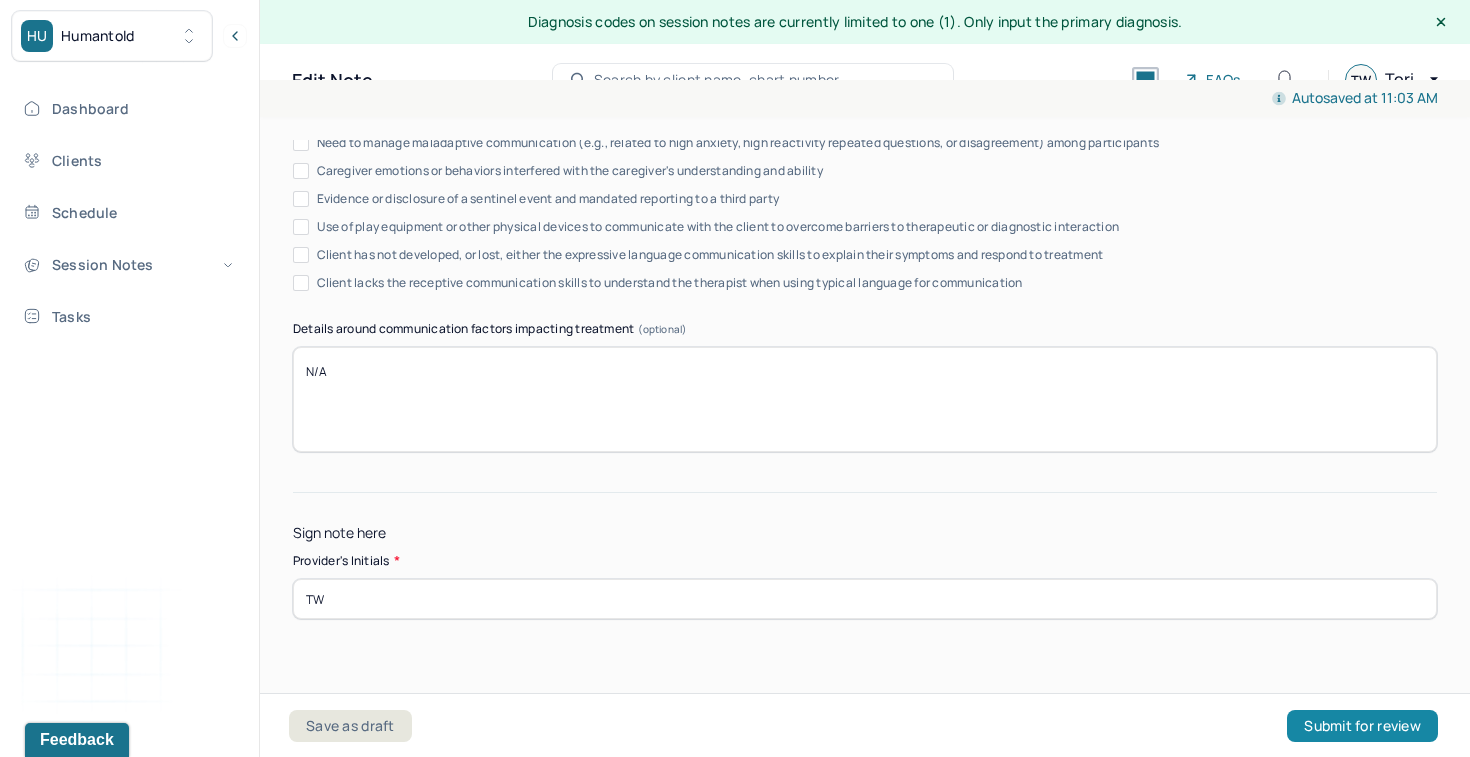 click on "Submit for review" at bounding box center [1362, 726] 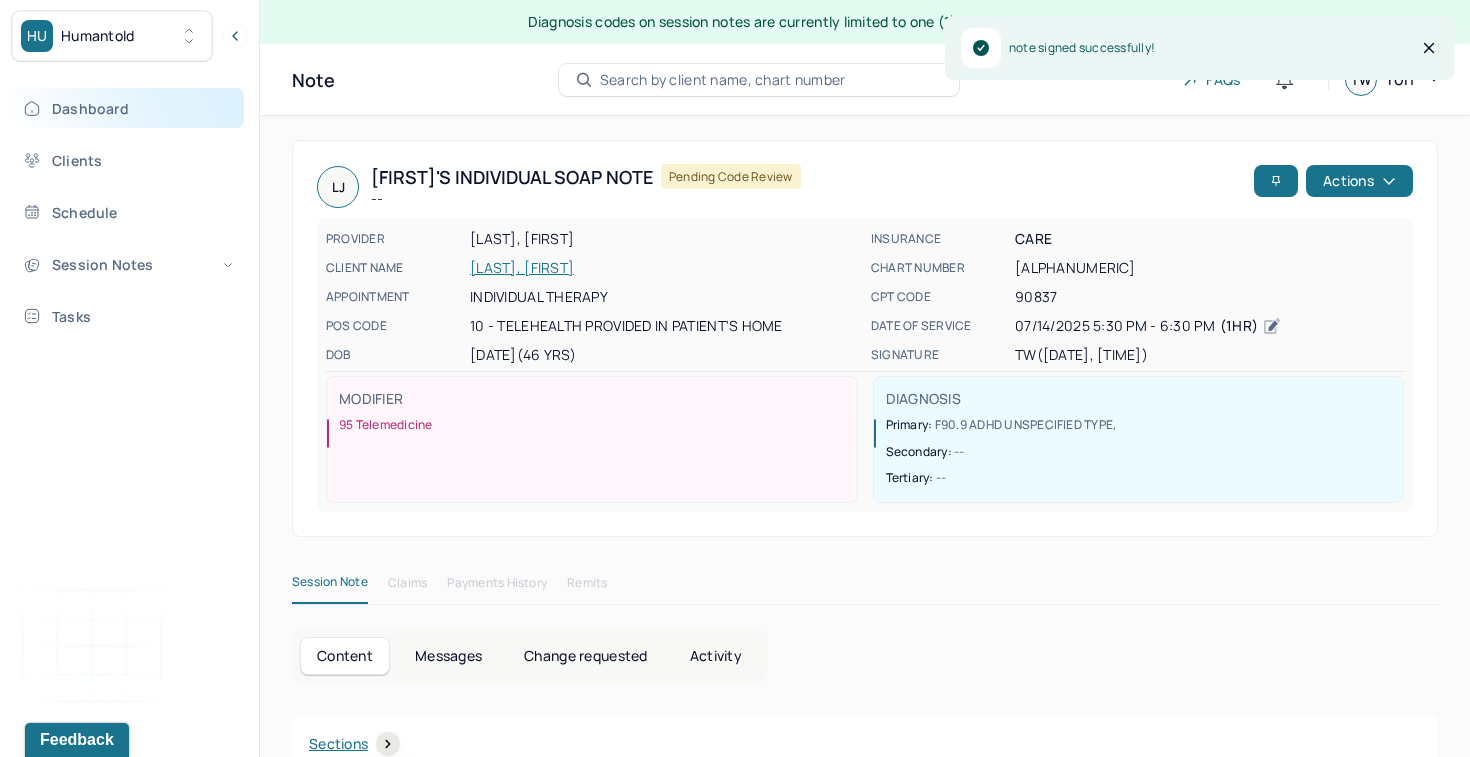click on "Dashboard" at bounding box center [128, 108] 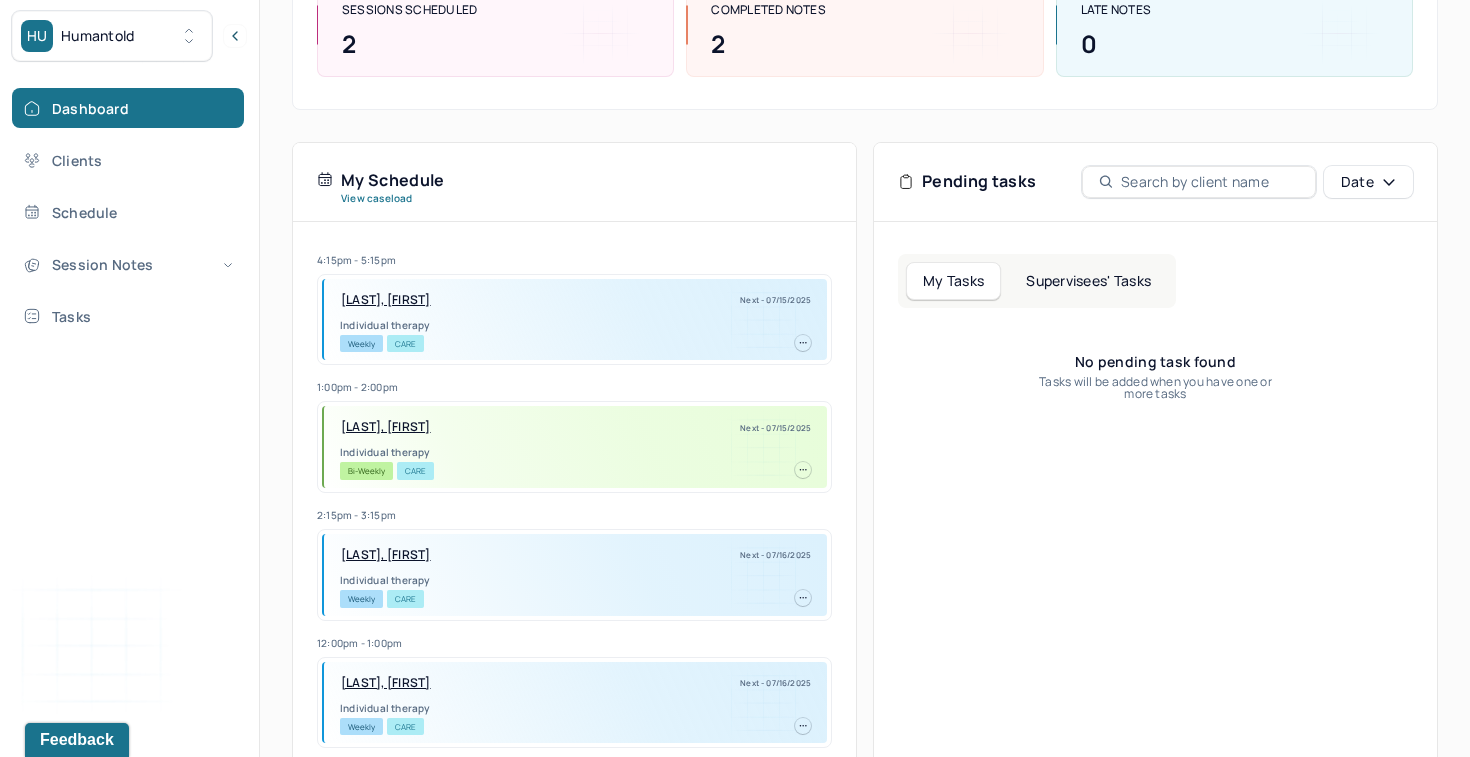 scroll, scrollTop: 381, scrollLeft: 0, axis: vertical 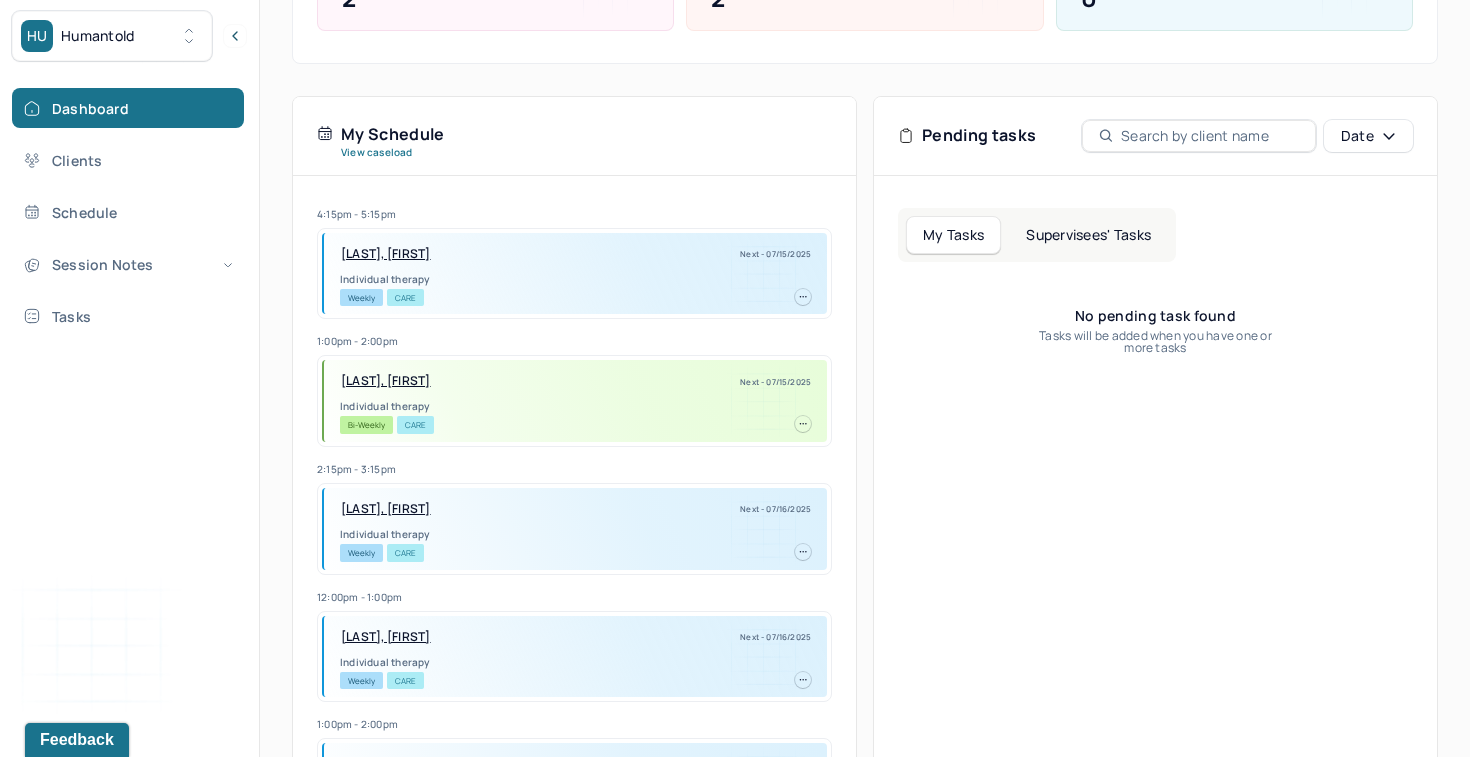click on "[LAST], [FIRST]" at bounding box center (386, 637) 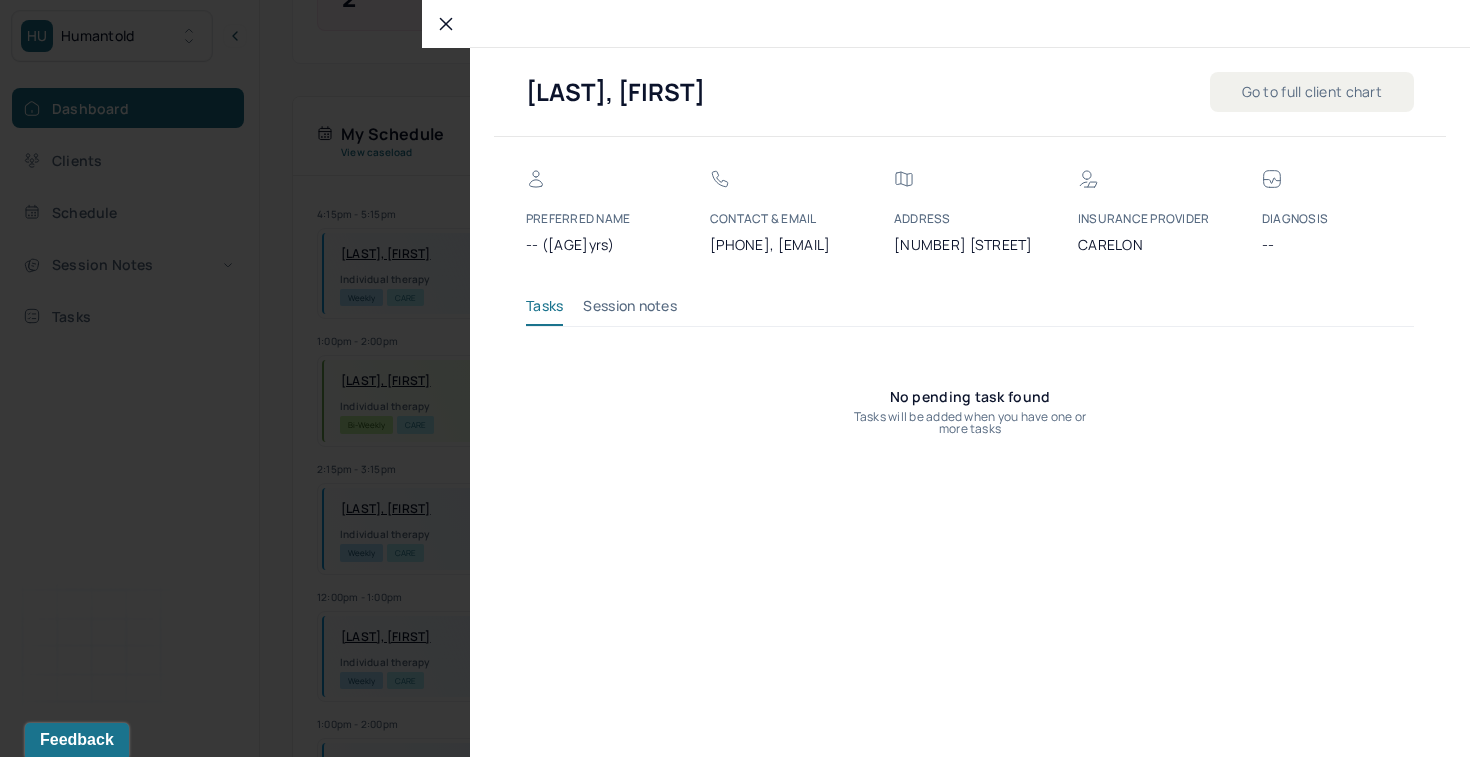 click 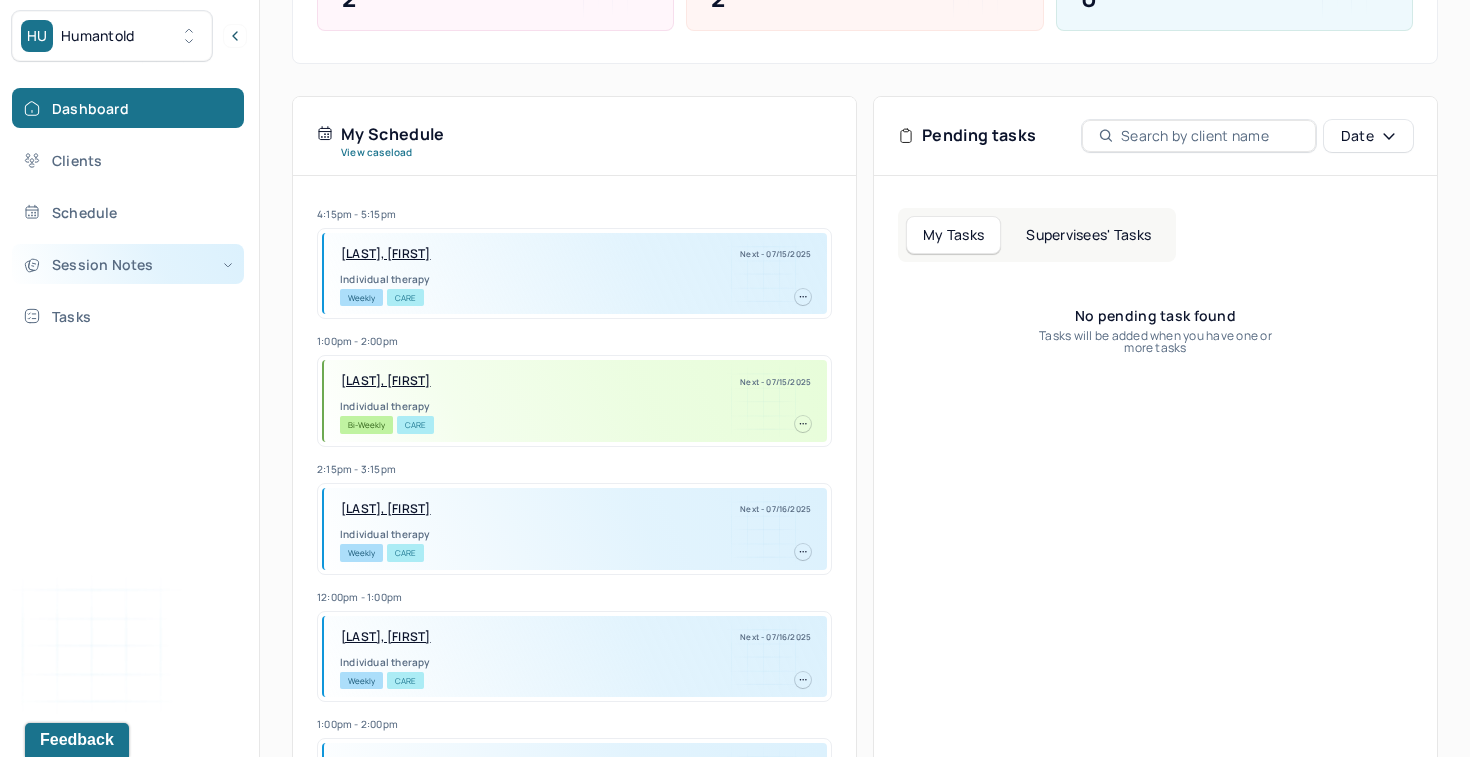 click on "Session Notes" at bounding box center [128, 264] 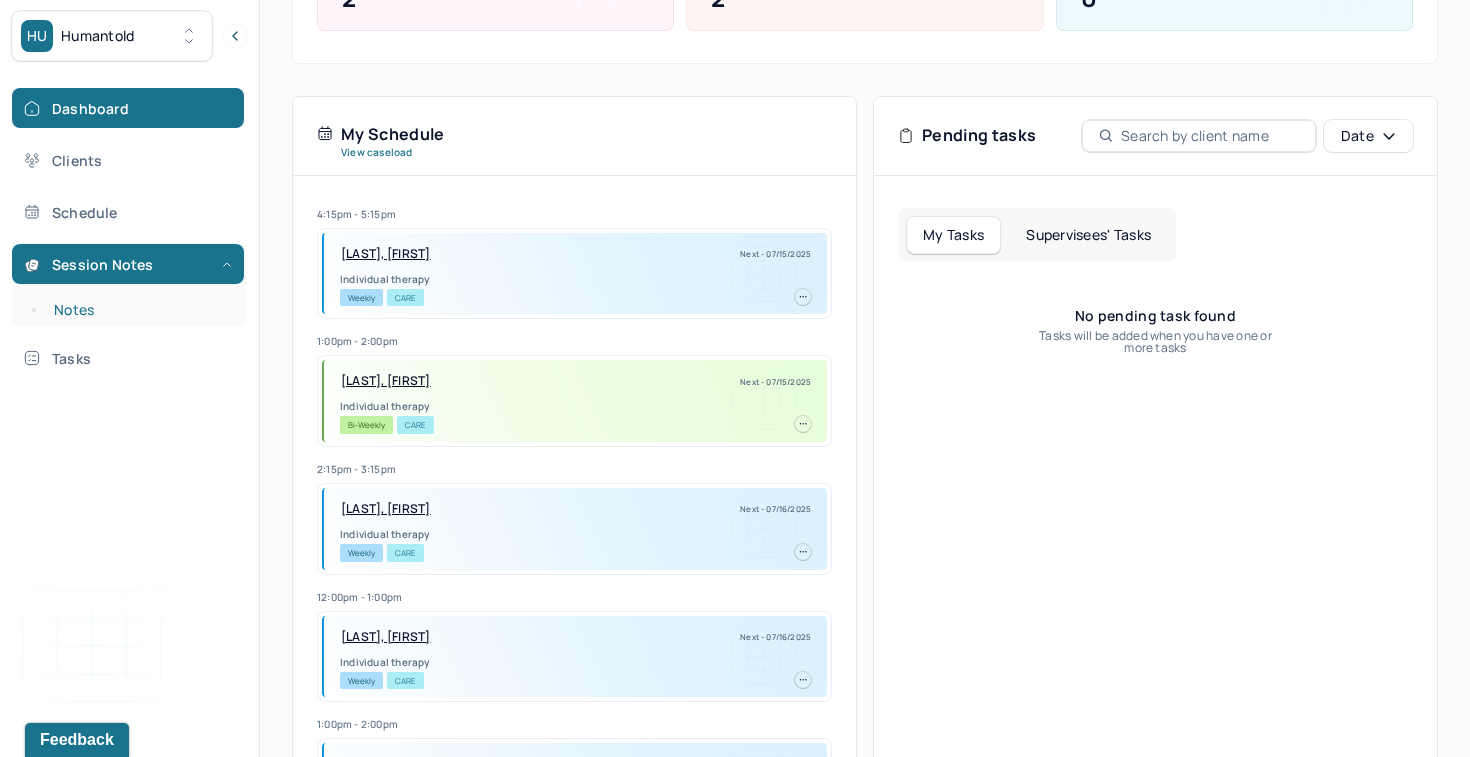 click on "Notes" at bounding box center [139, 310] 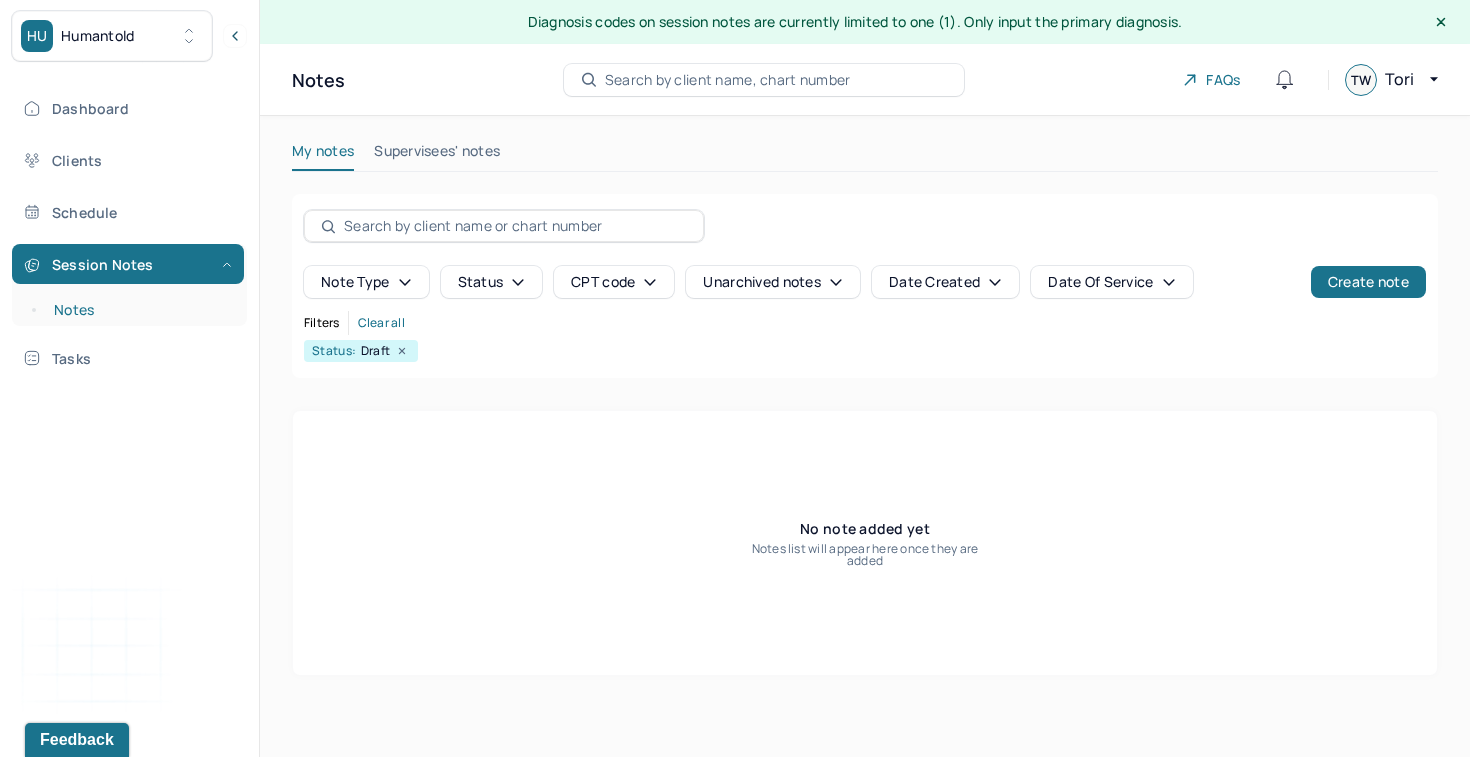 scroll, scrollTop: 0, scrollLeft: 0, axis: both 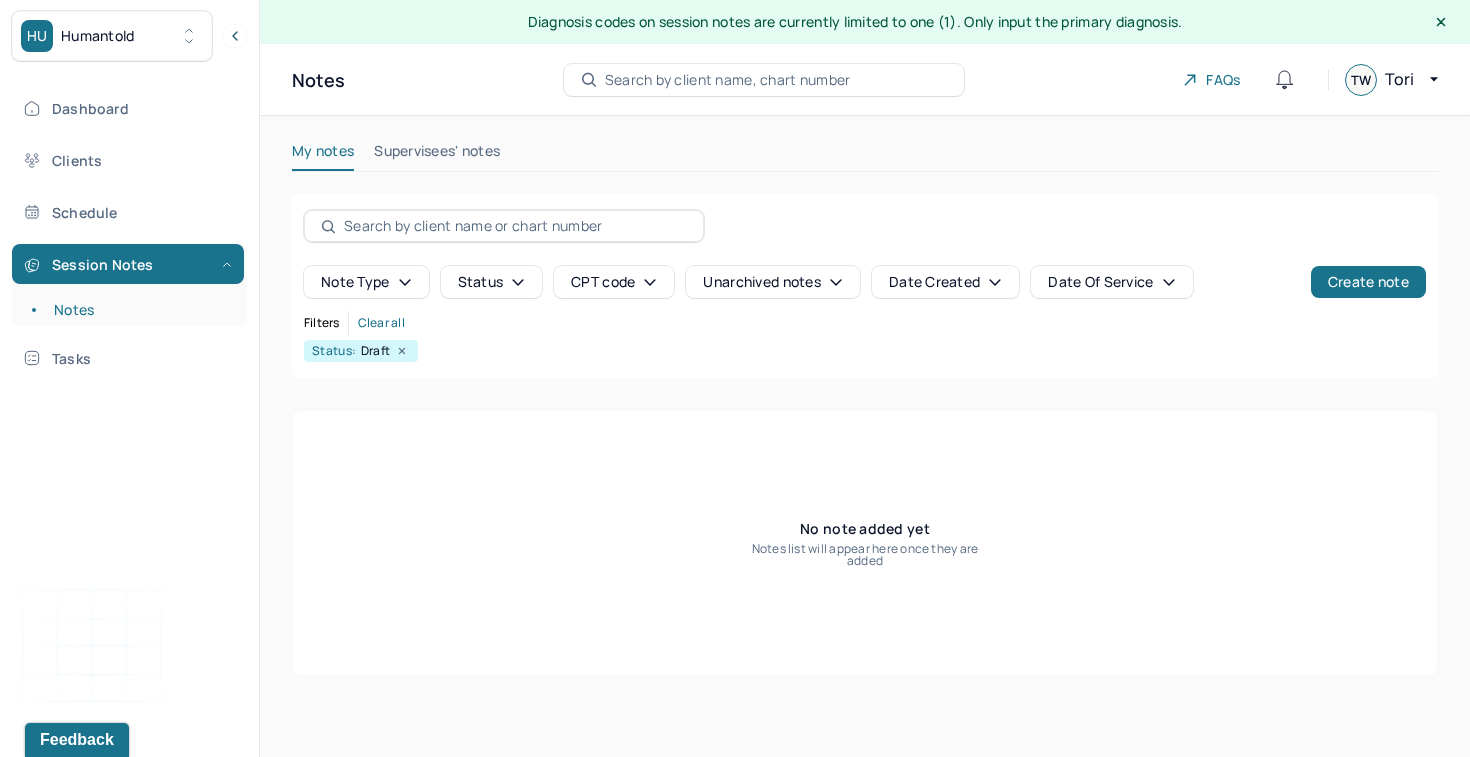 click on "Supervisees' notes" at bounding box center [437, 155] 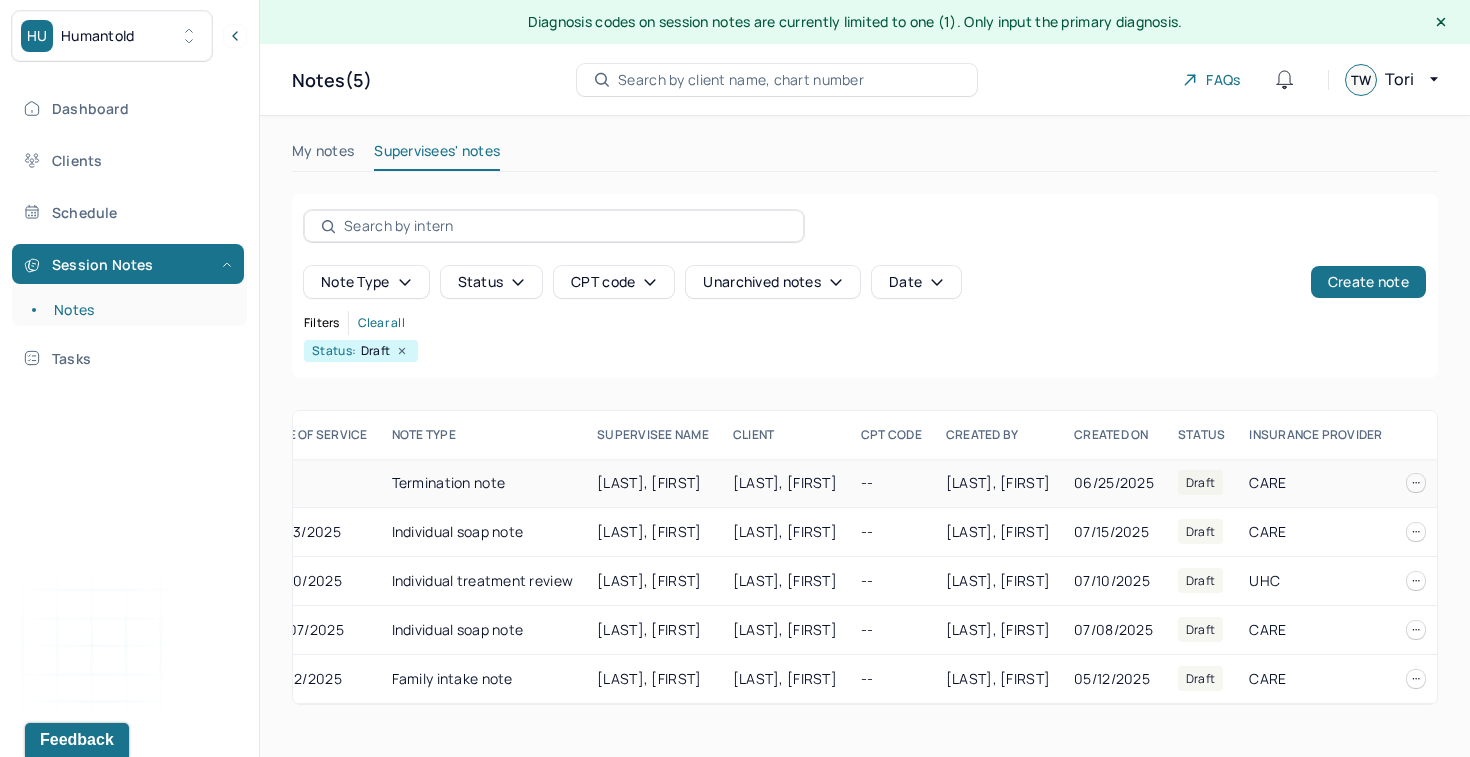 scroll, scrollTop: 0, scrollLeft: 163, axis: horizontal 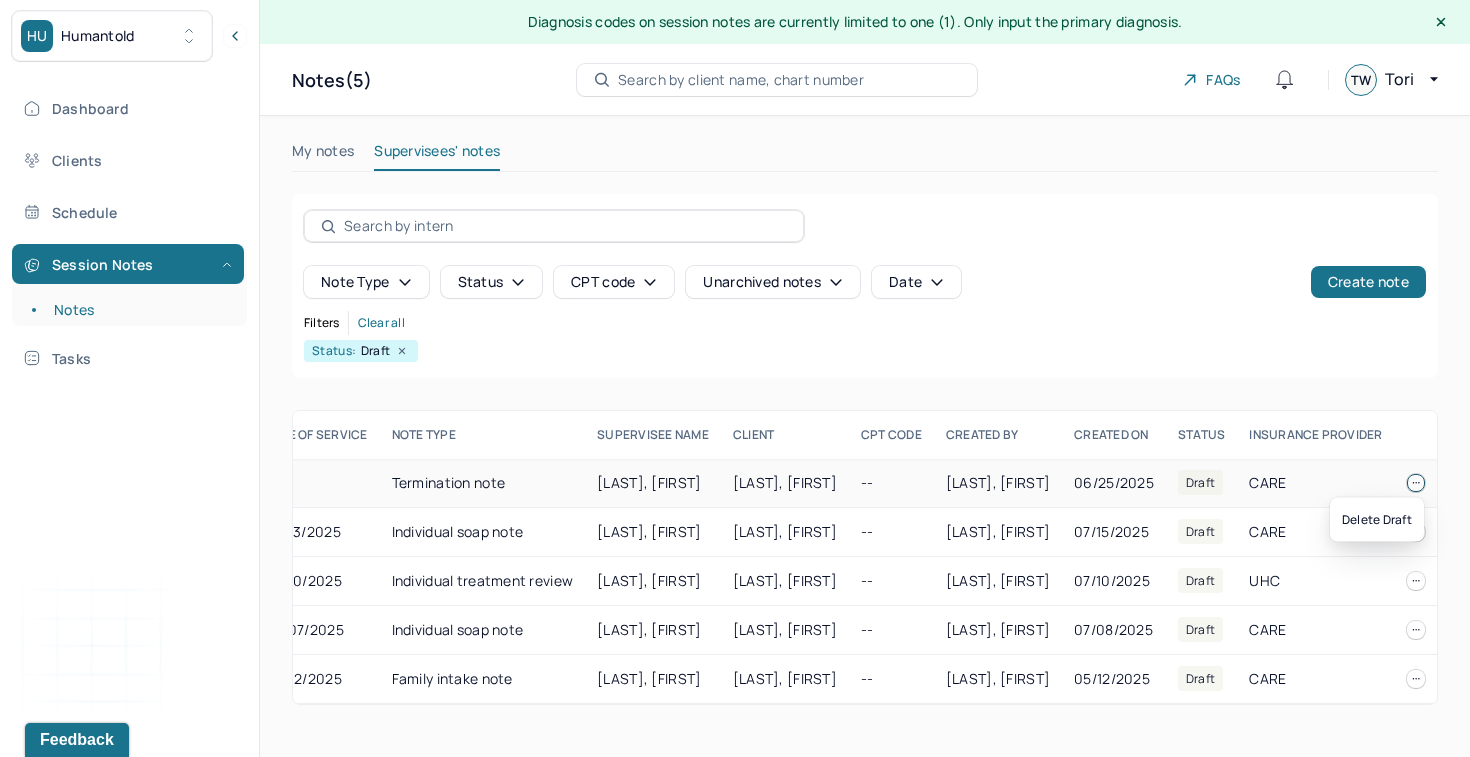 click at bounding box center [1416, 483] 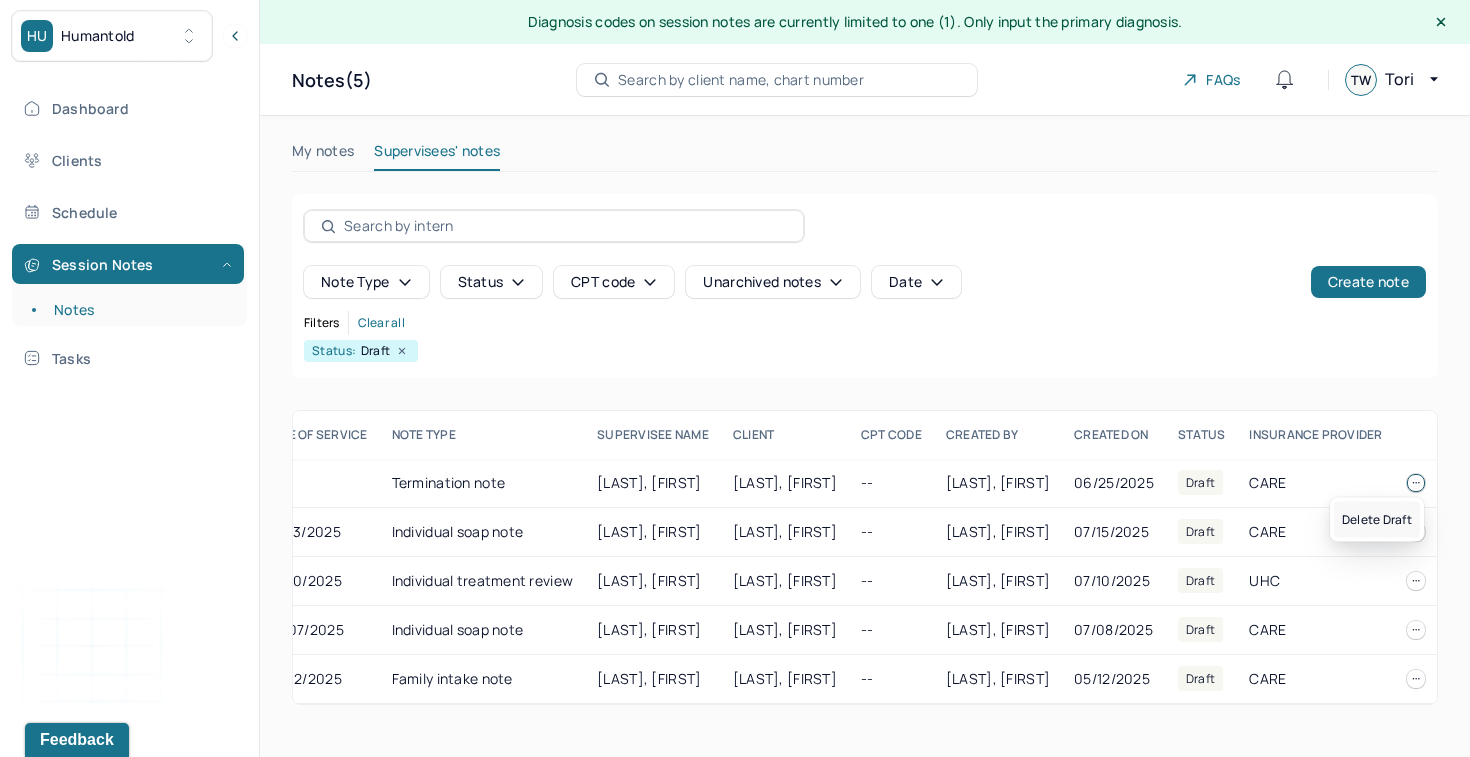 click on "Delete draft" at bounding box center (1377, 520) 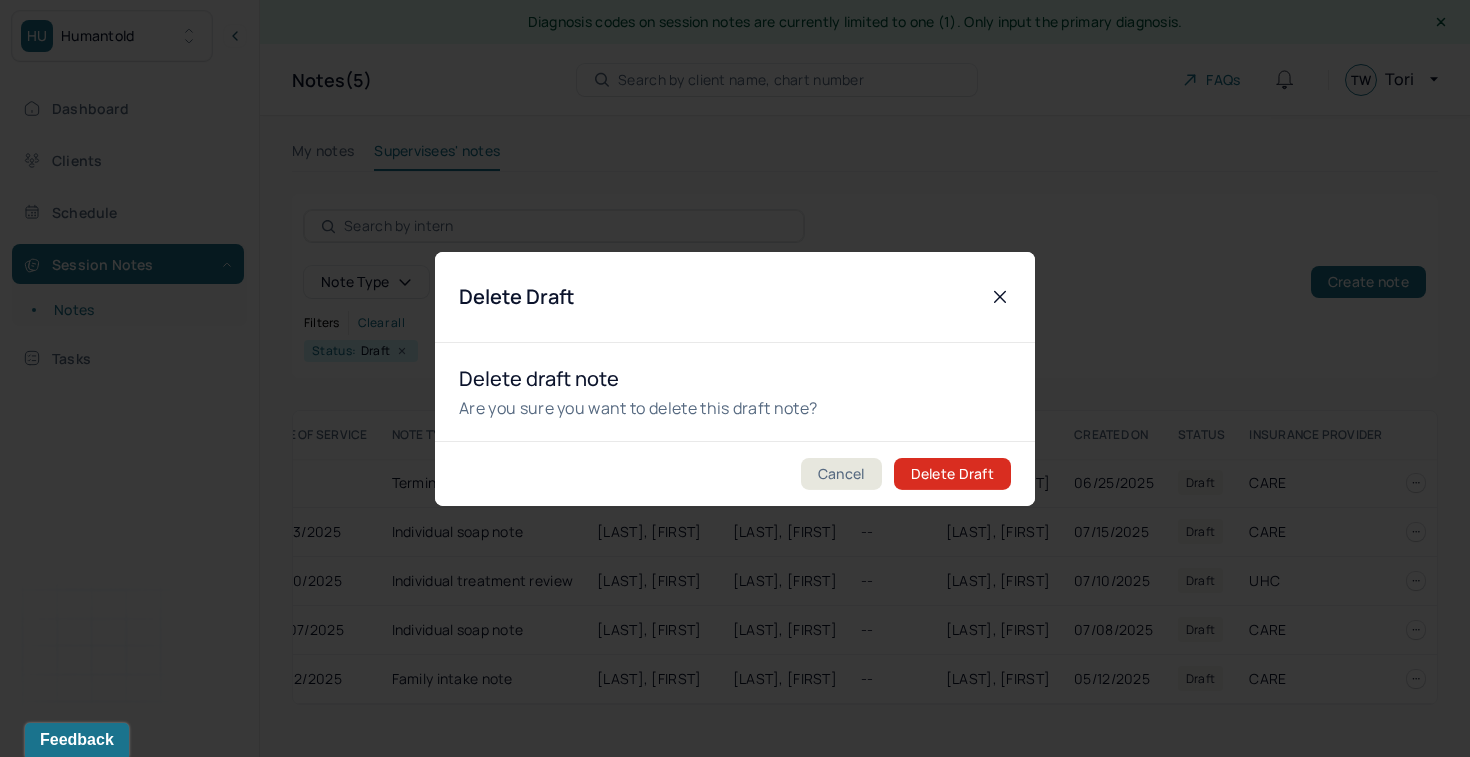 click on "Delete Draft" at bounding box center (952, 474) 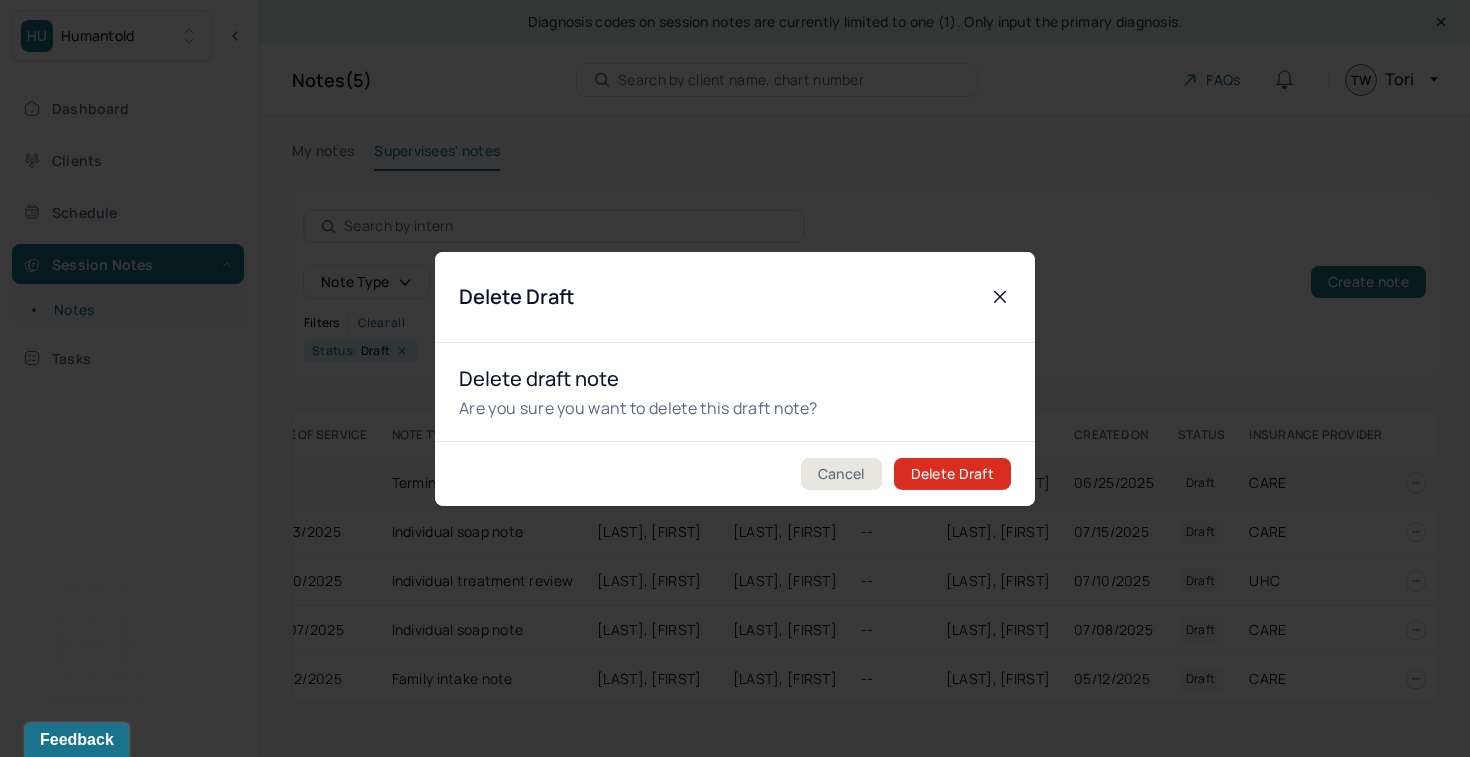 scroll, scrollTop: 0, scrollLeft: 162, axis: horizontal 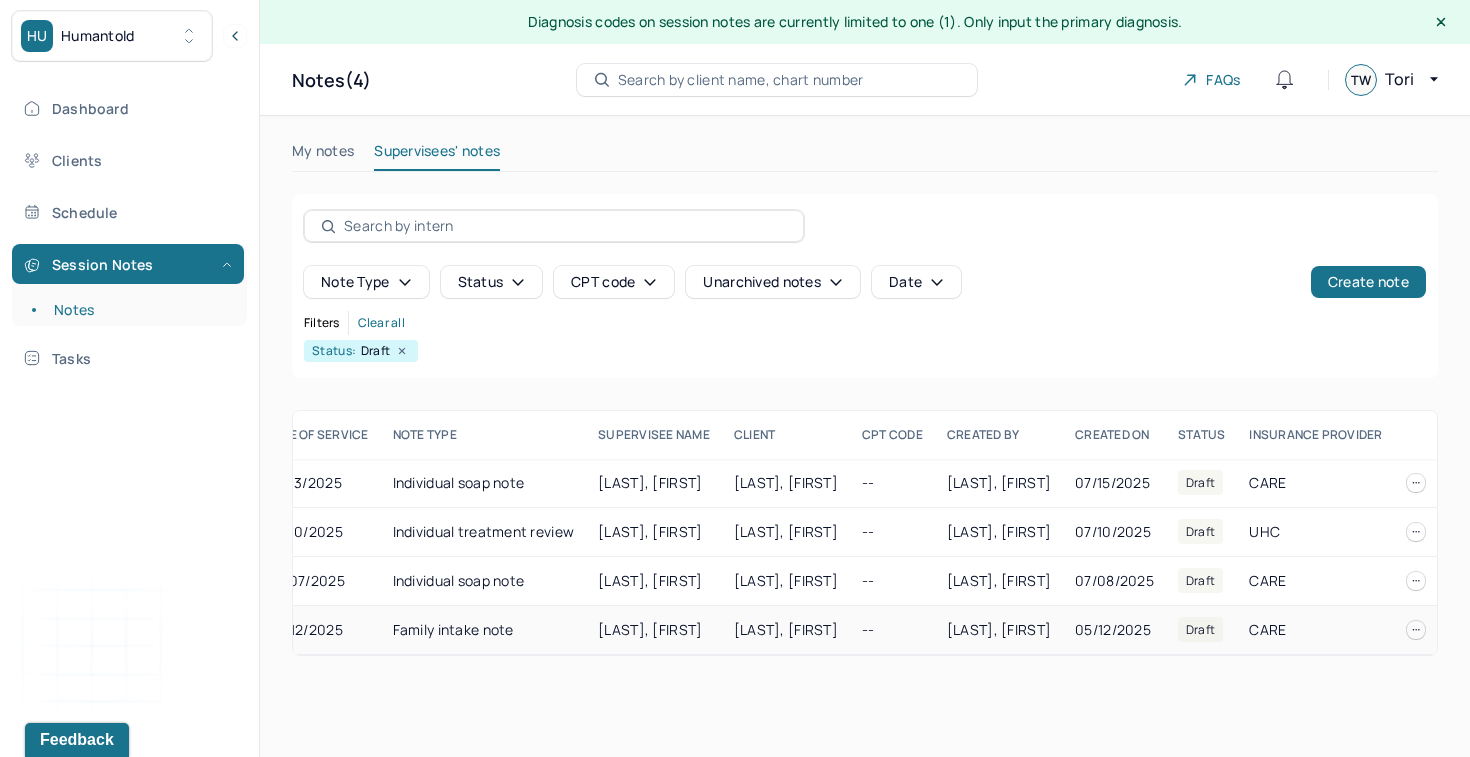 click at bounding box center (1416, 630) 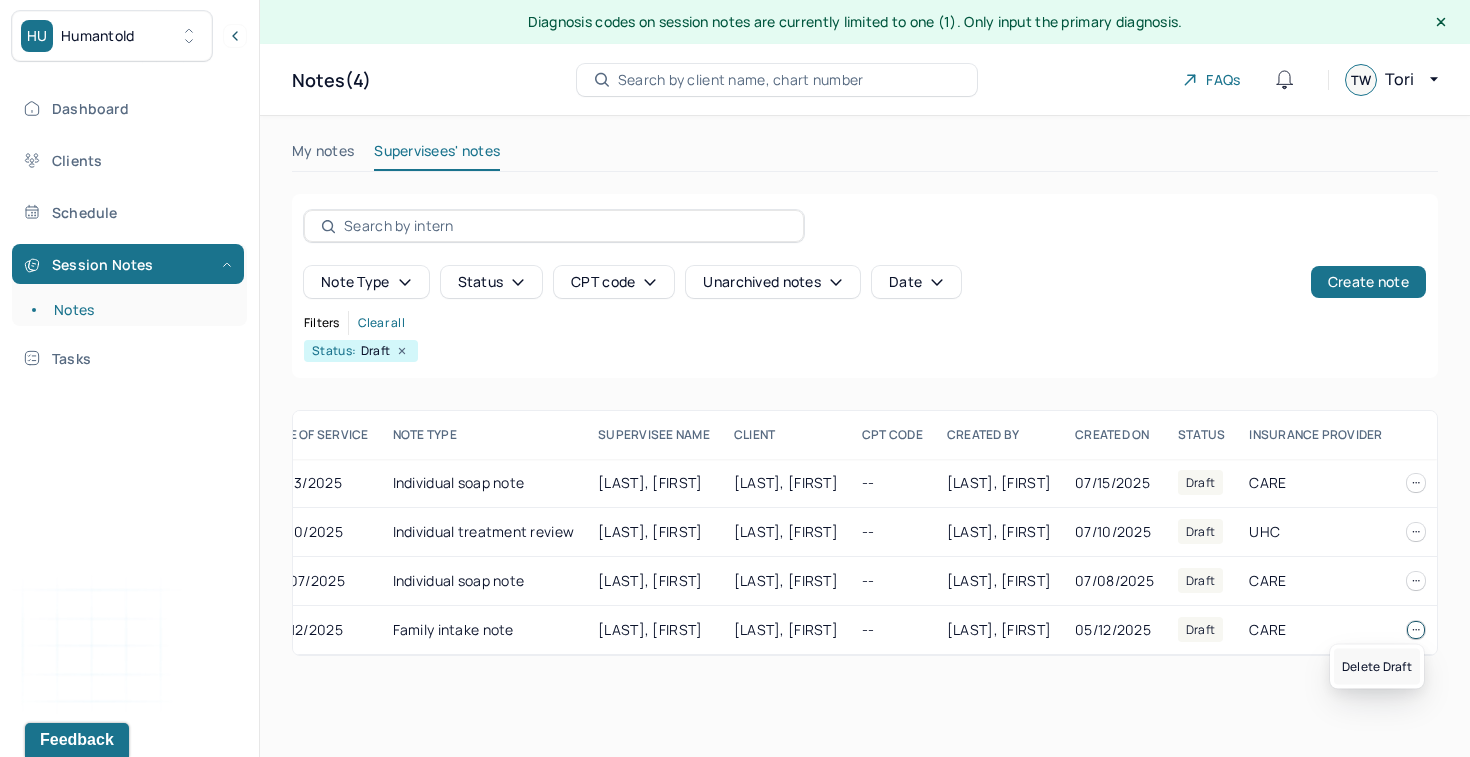 click on "Delete draft" at bounding box center [1377, 667] 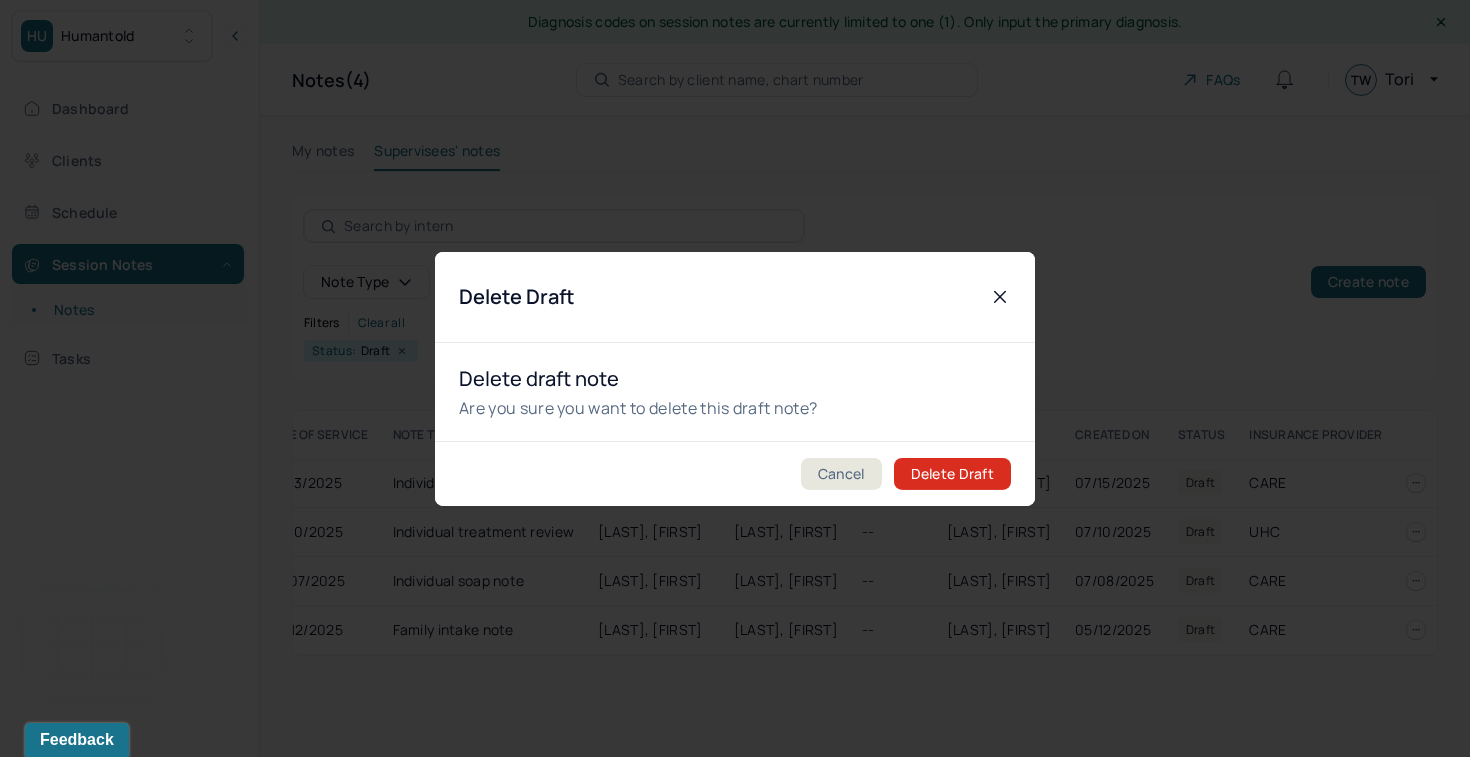 click on "Delete Draft" at bounding box center [952, 474] 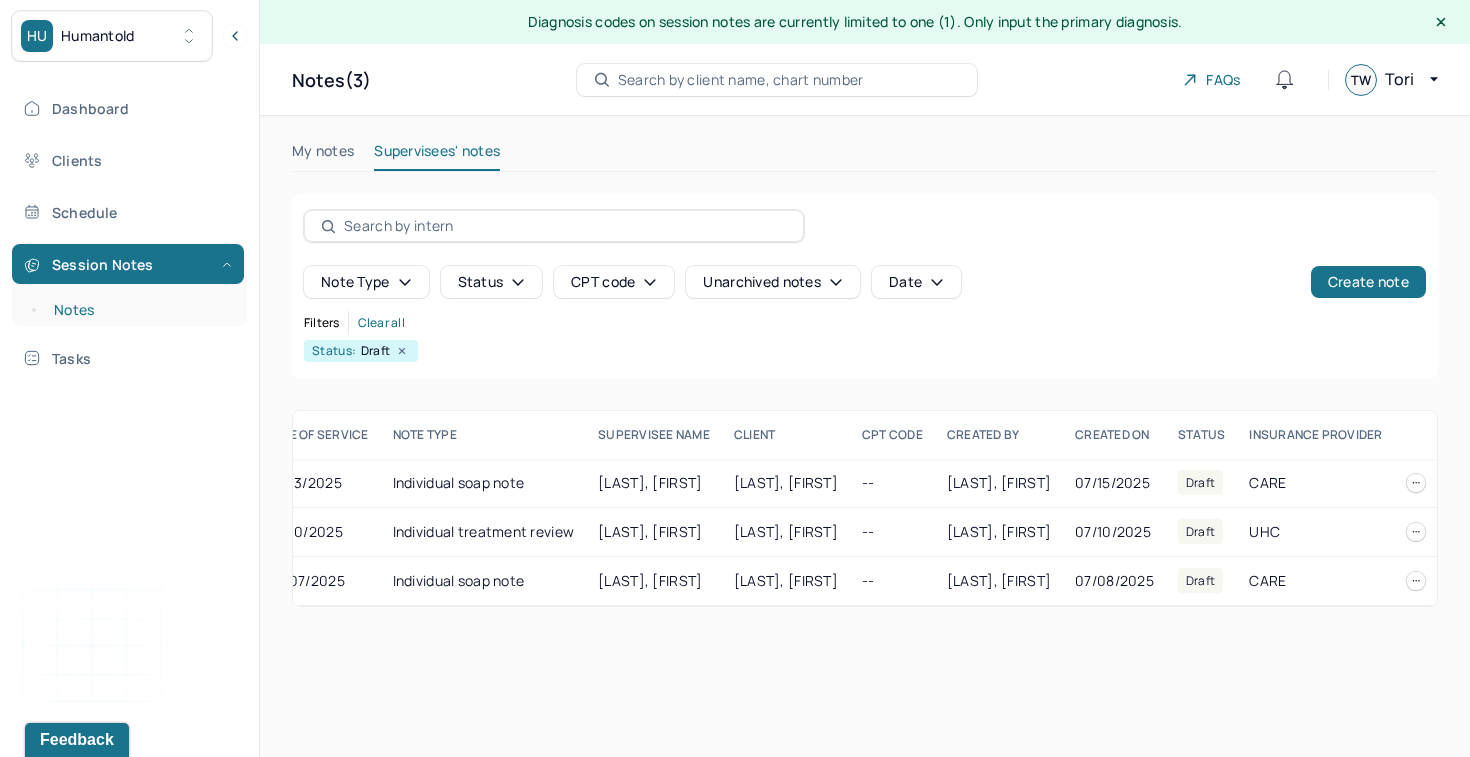 click on "Notes" at bounding box center (139, 310) 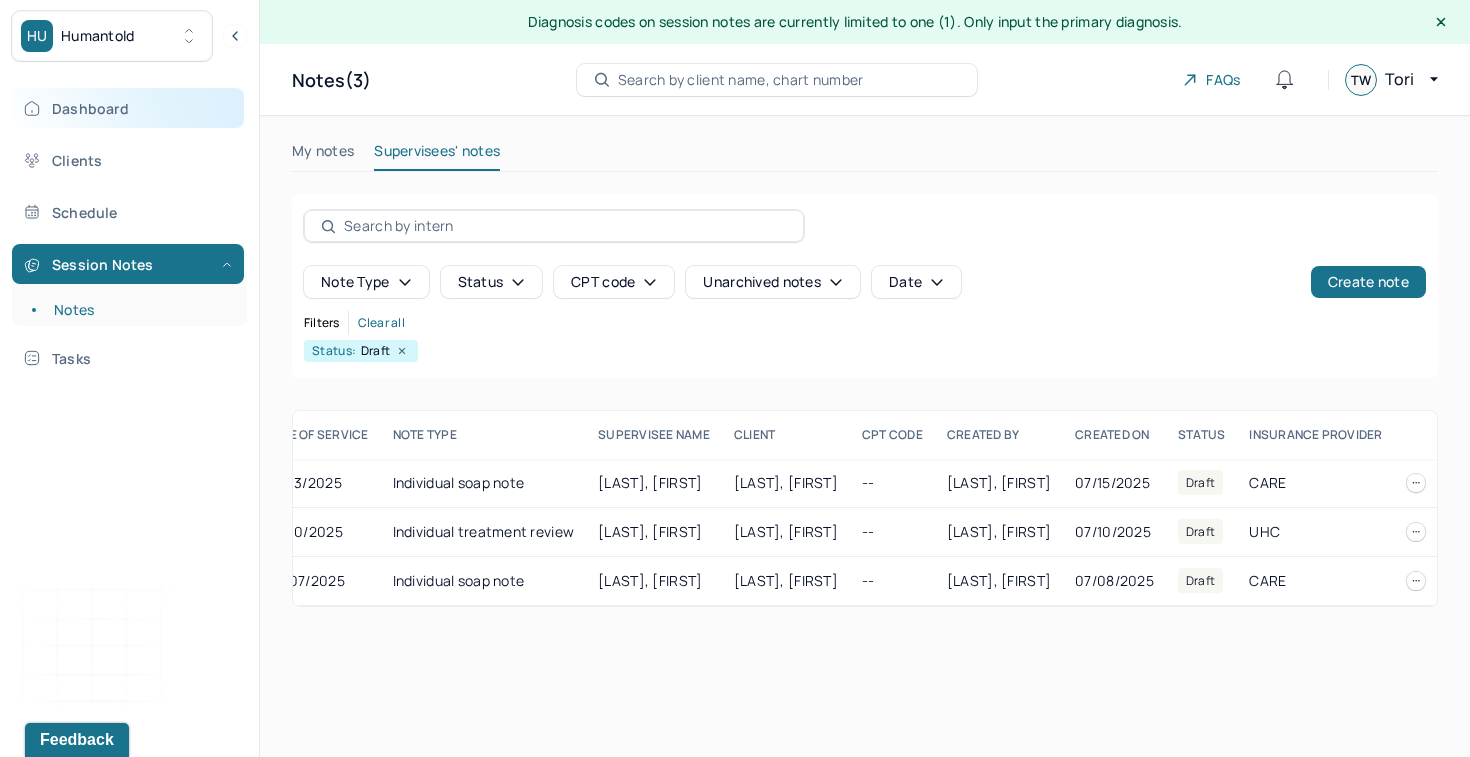 click on "Dashboard" at bounding box center [128, 108] 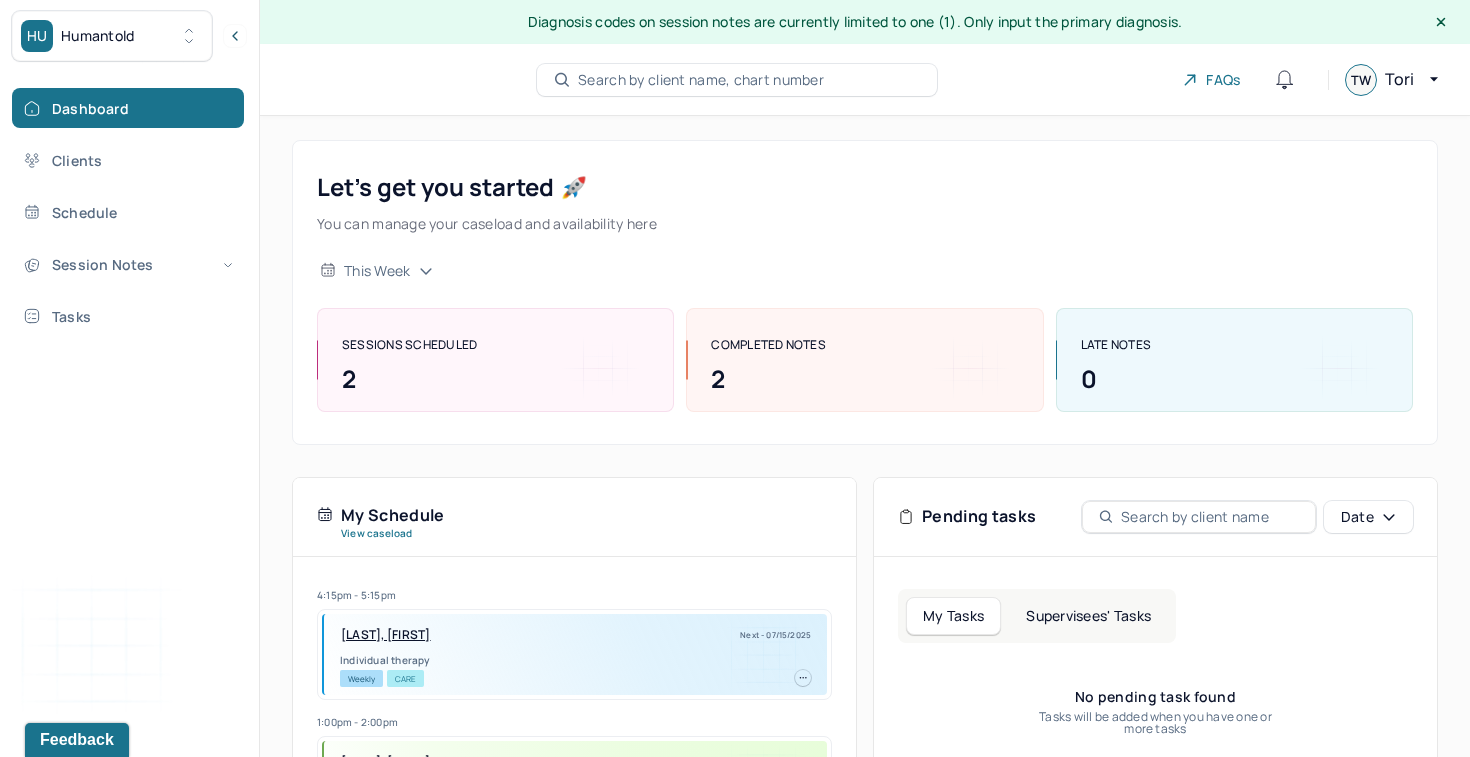 click on "Search by client name, chart number" at bounding box center (701, 80) 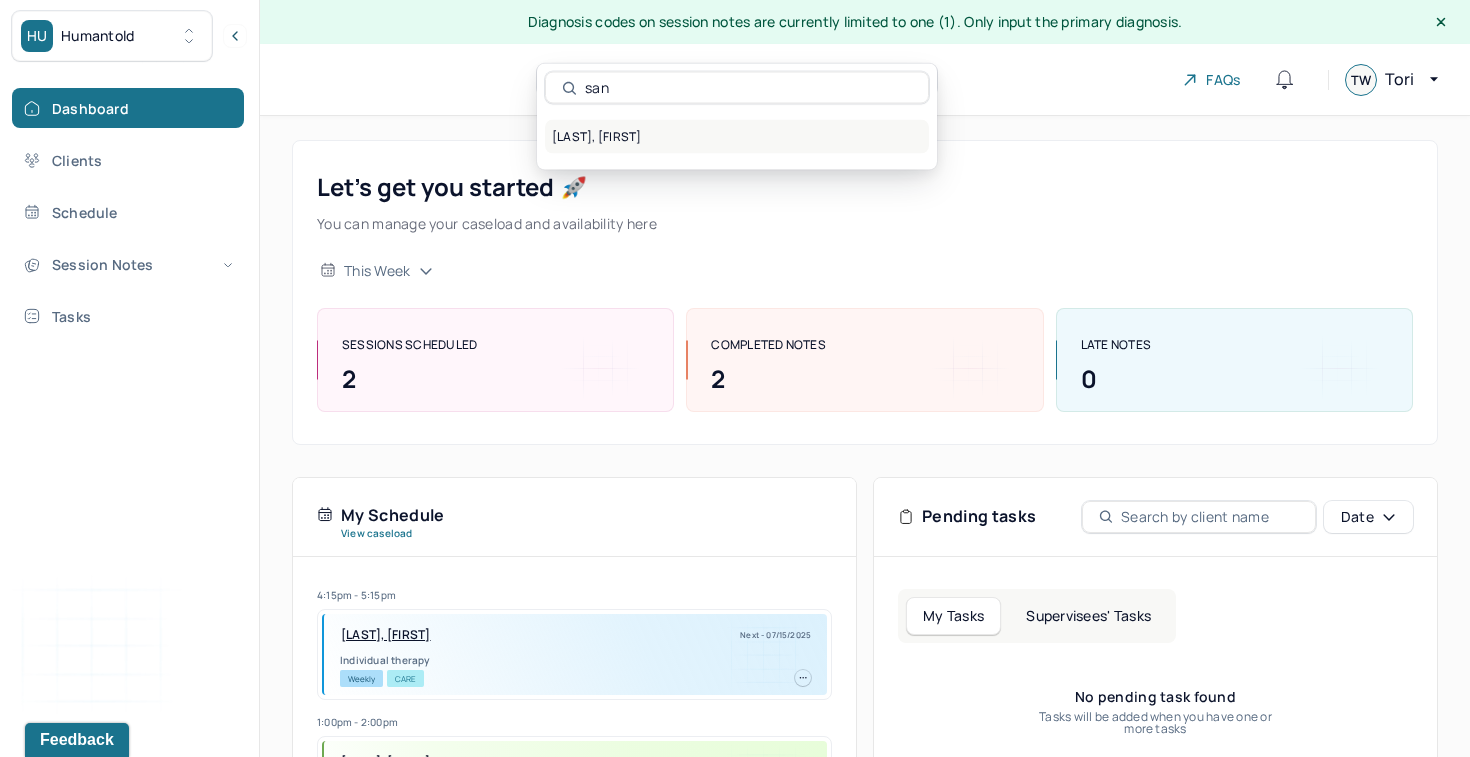 type on "san" 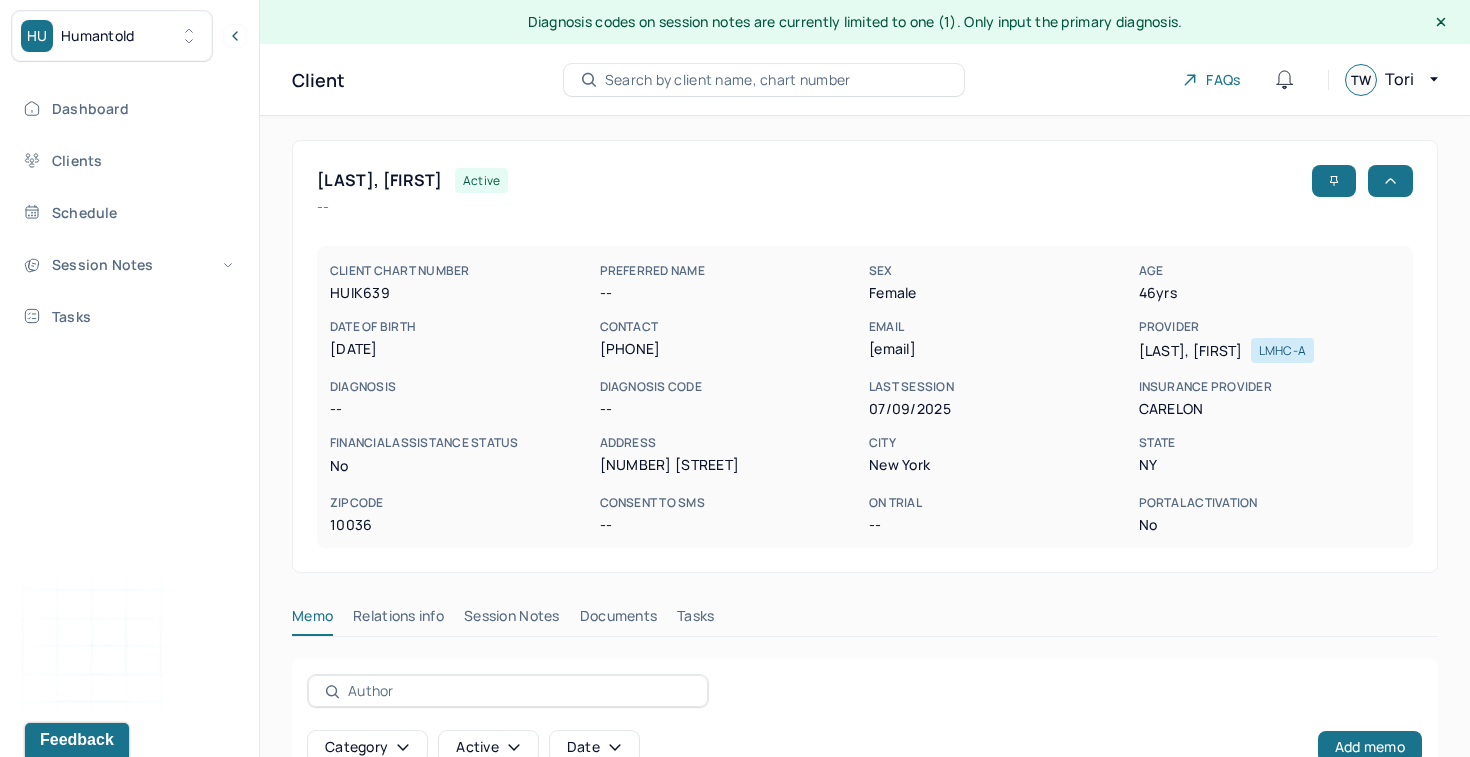 click on "[LAST], [FIRST] active -- CLIENT CHART NUMBER [ALPHANUMERIC] PREFERRED NAME -- SEX female AGE [NUMBER] yrs DATE OF BIRTH [DATE] CONTACT [PHONE] EMAIL [EMAIL] PROVIDER [LAST], [FIRST] LMHC-A DIAGNOSIS -- DIAGNOSIS CODE -- LAST SESSION [DATE] insurance provider CARELON FINANCIAL ASSISTANCE STATUS no Address [NUMBER] [STREET] City [CITY] State [STATE] Zipcode [POSTAL_CODE] Consent to Sms -- On Trial -- Portal Activation No Memo Relations info Session Notes Documents Tasks Category active Date Add memo No memo yet Client memos will appear here when added Add memo" at bounding box center (865, 608) 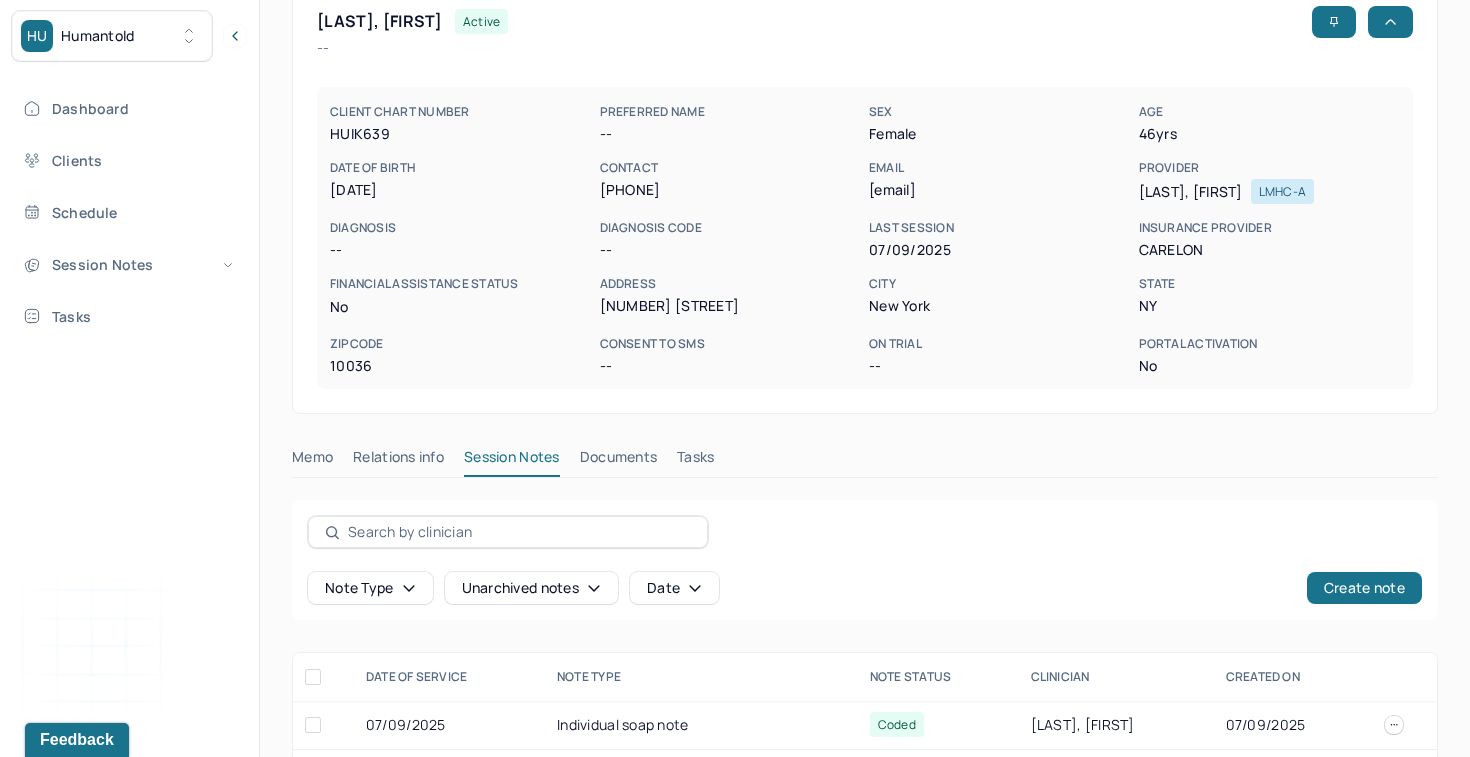 scroll, scrollTop: 206, scrollLeft: 0, axis: vertical 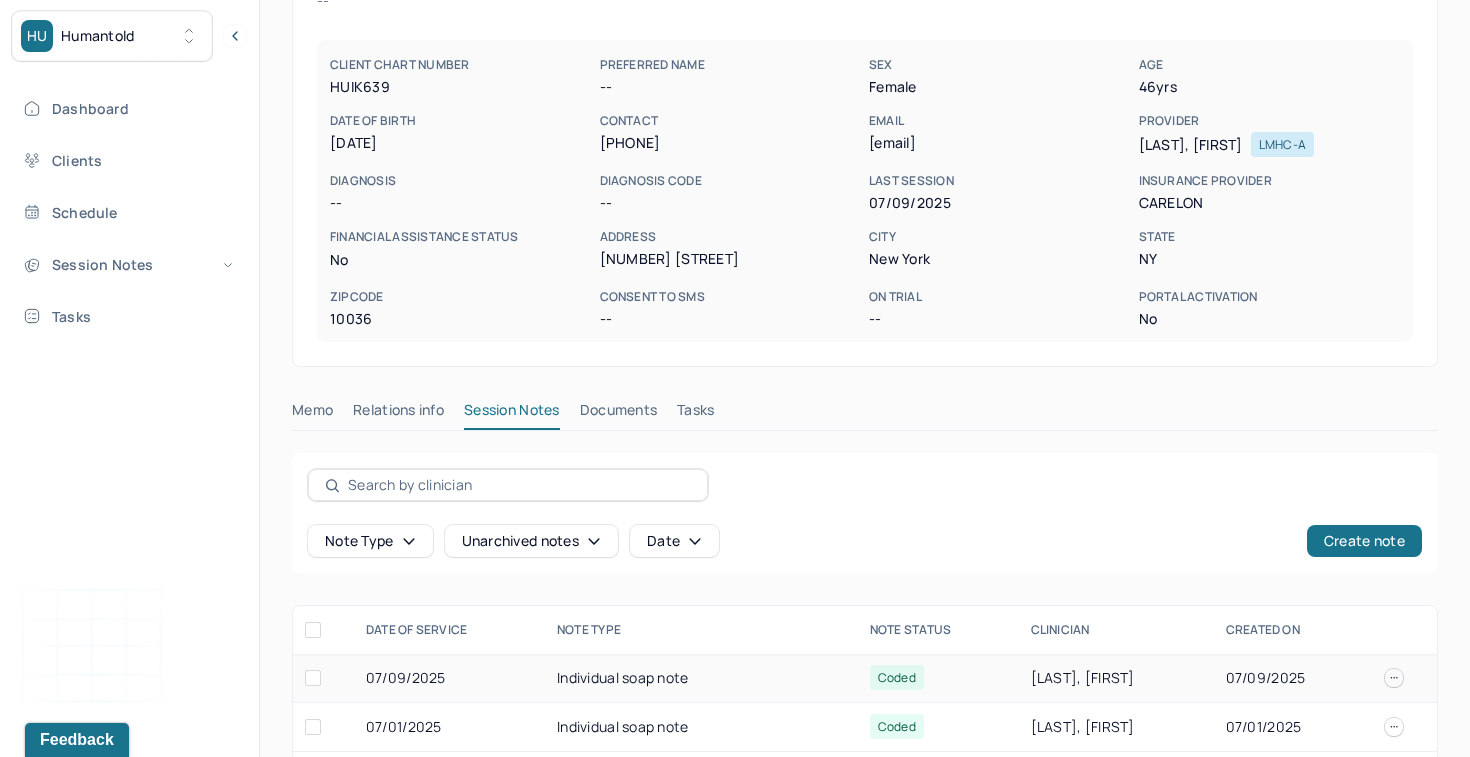 click on "07/09/2025" at bounding box center [449, 678] 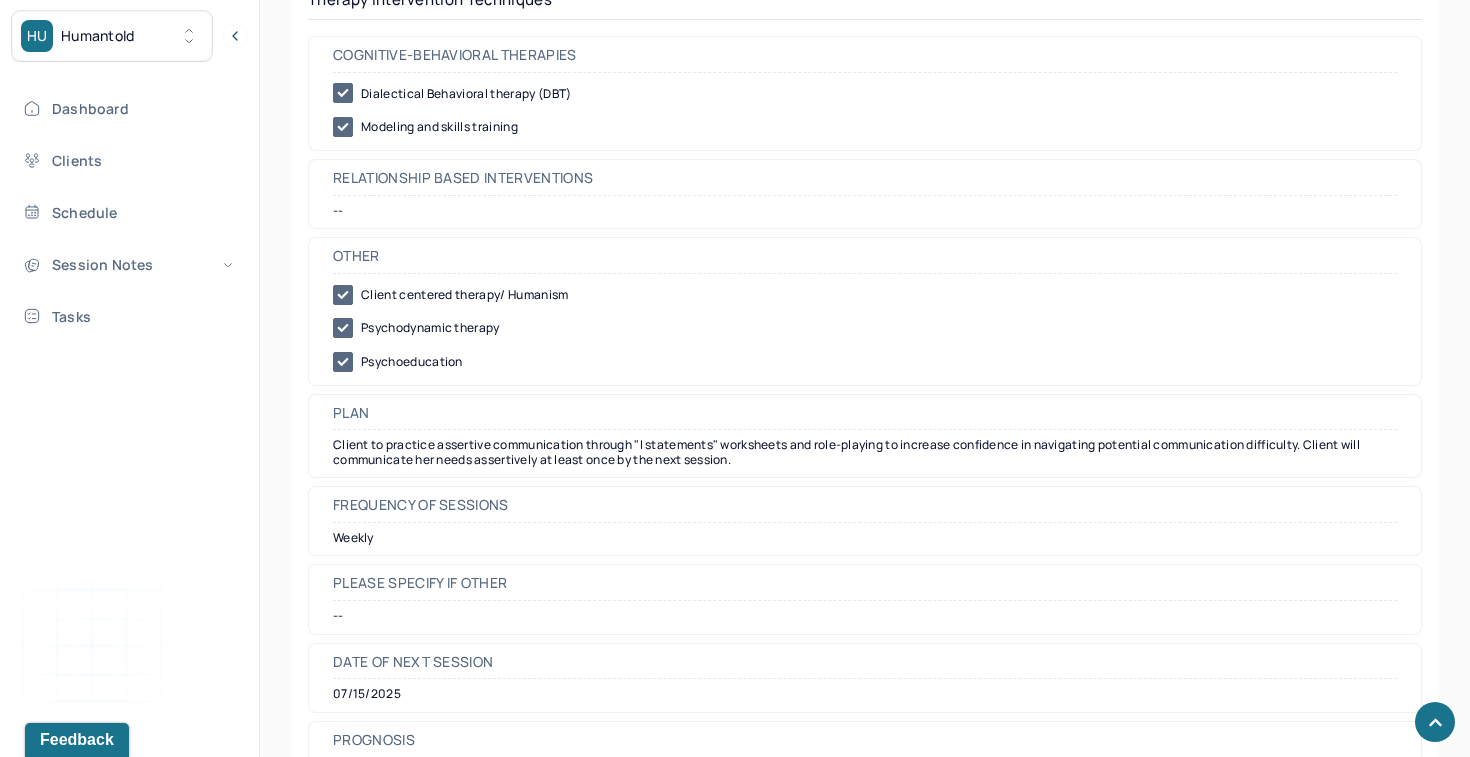 scroll, scrollTop: 2174, scrollLeft: 0, axis: vertical 